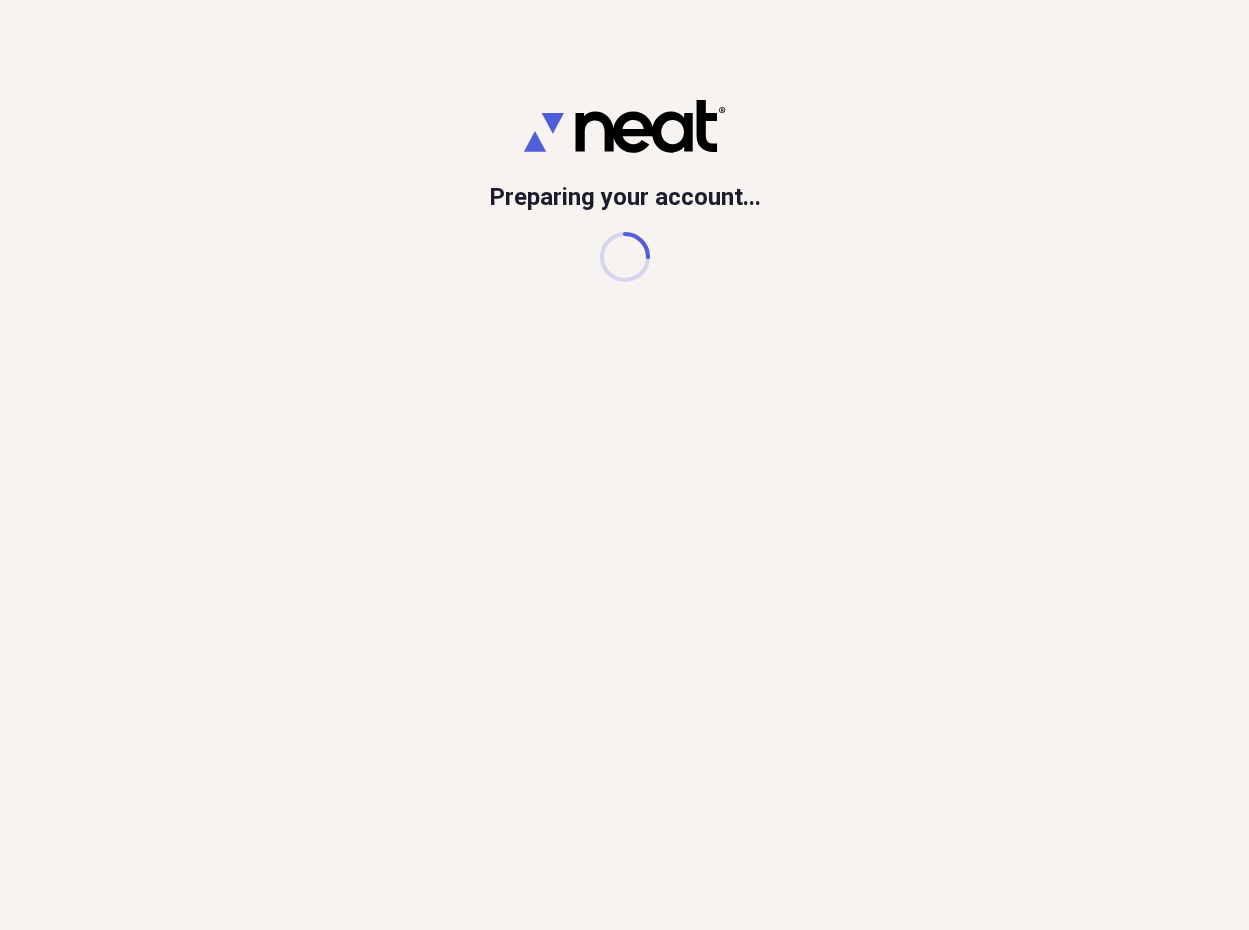 scroll, scrollTop: 0, scrollLeft: 0, axis: both 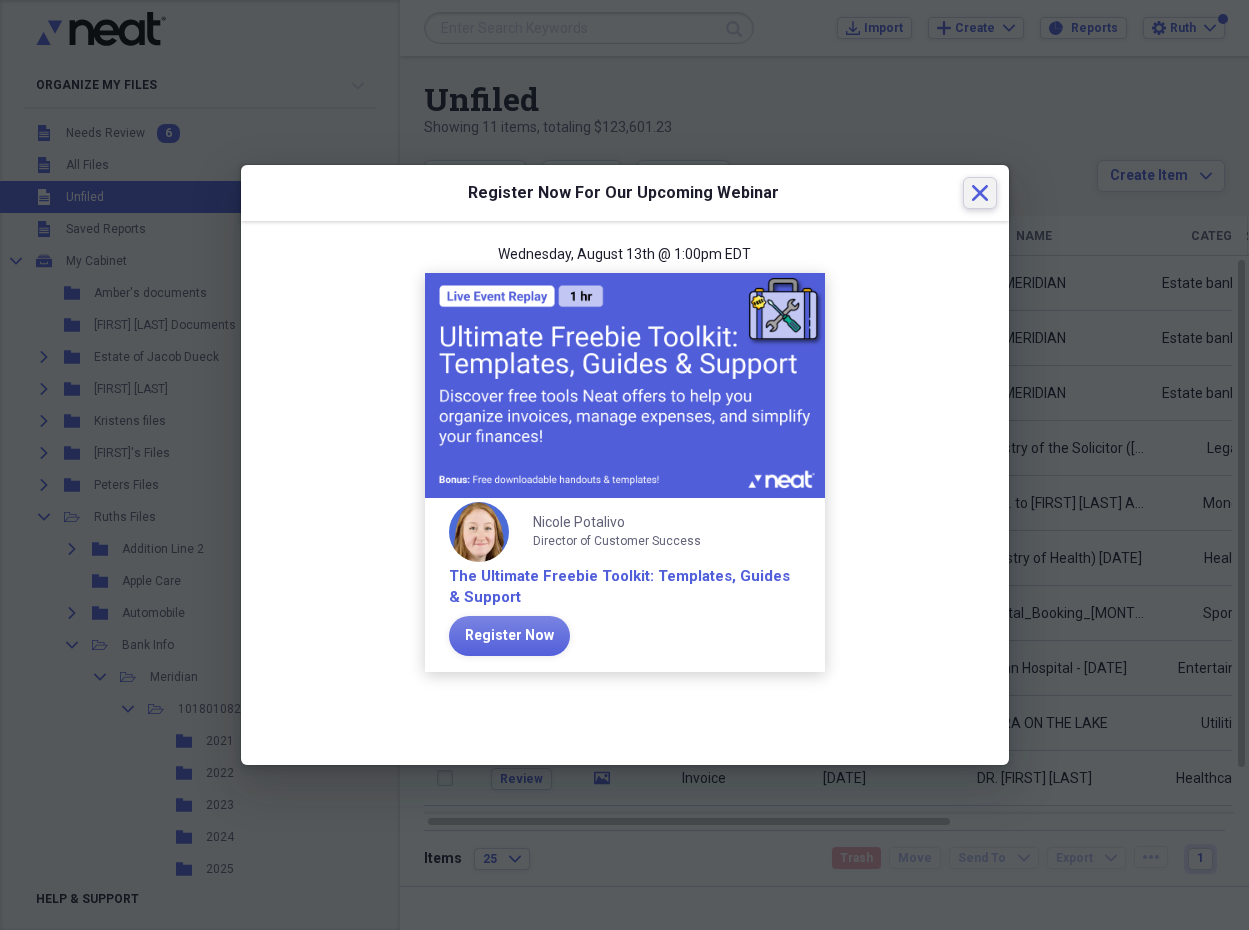 click on "Close" at bounding box center [980, 193] 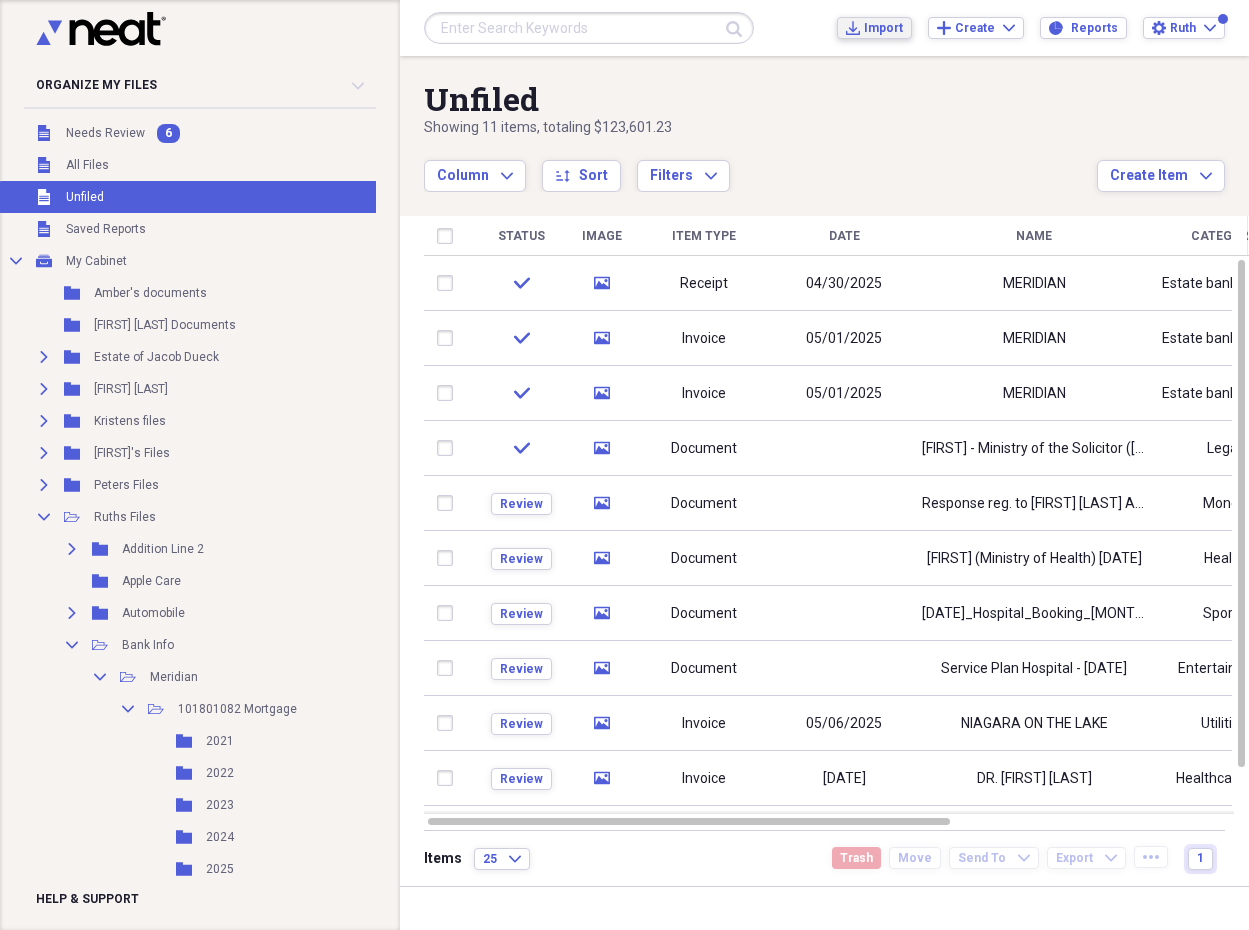 click on "Import" at bounding box center (883, 28) 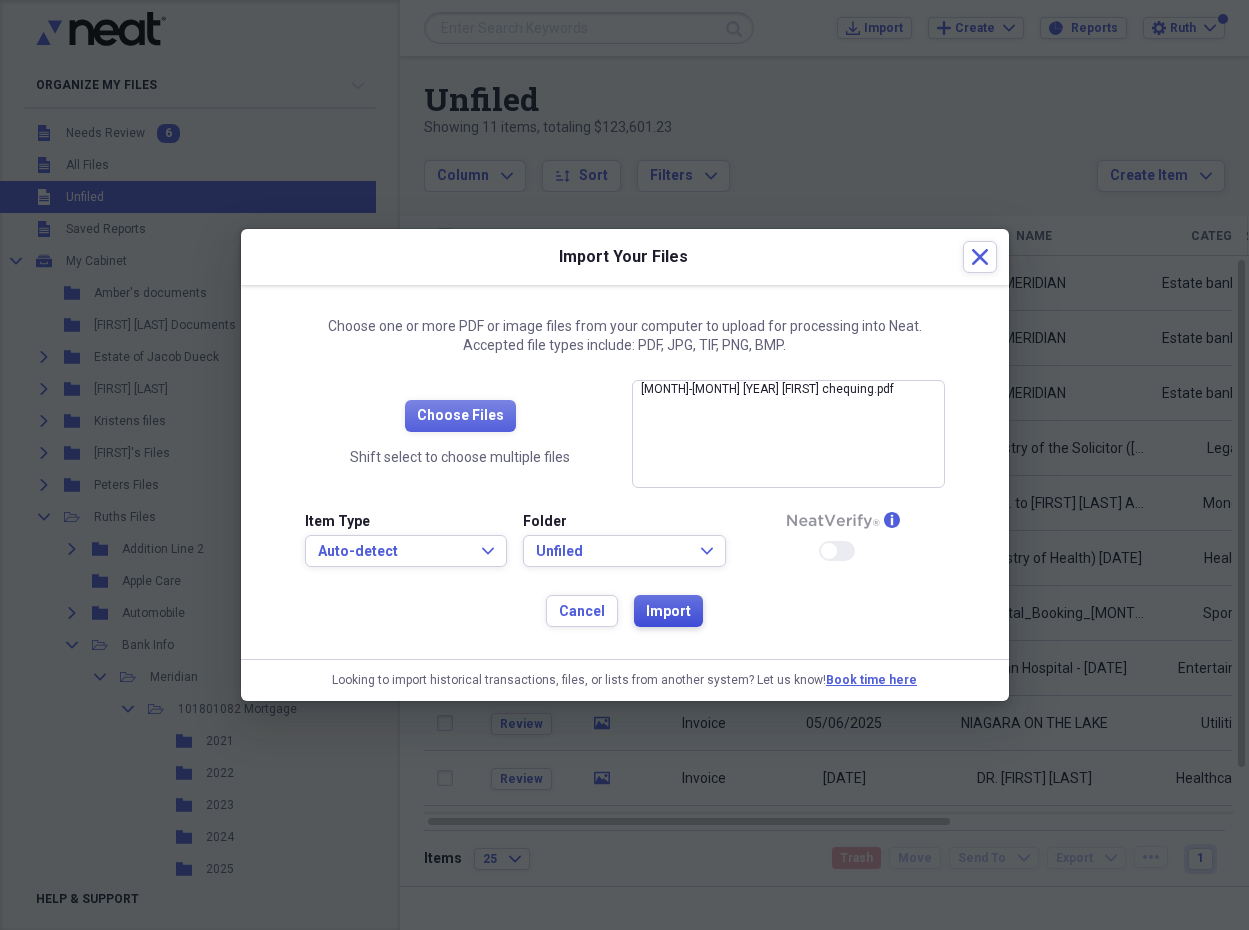 click on "Import" at bounding box center [668, 612] 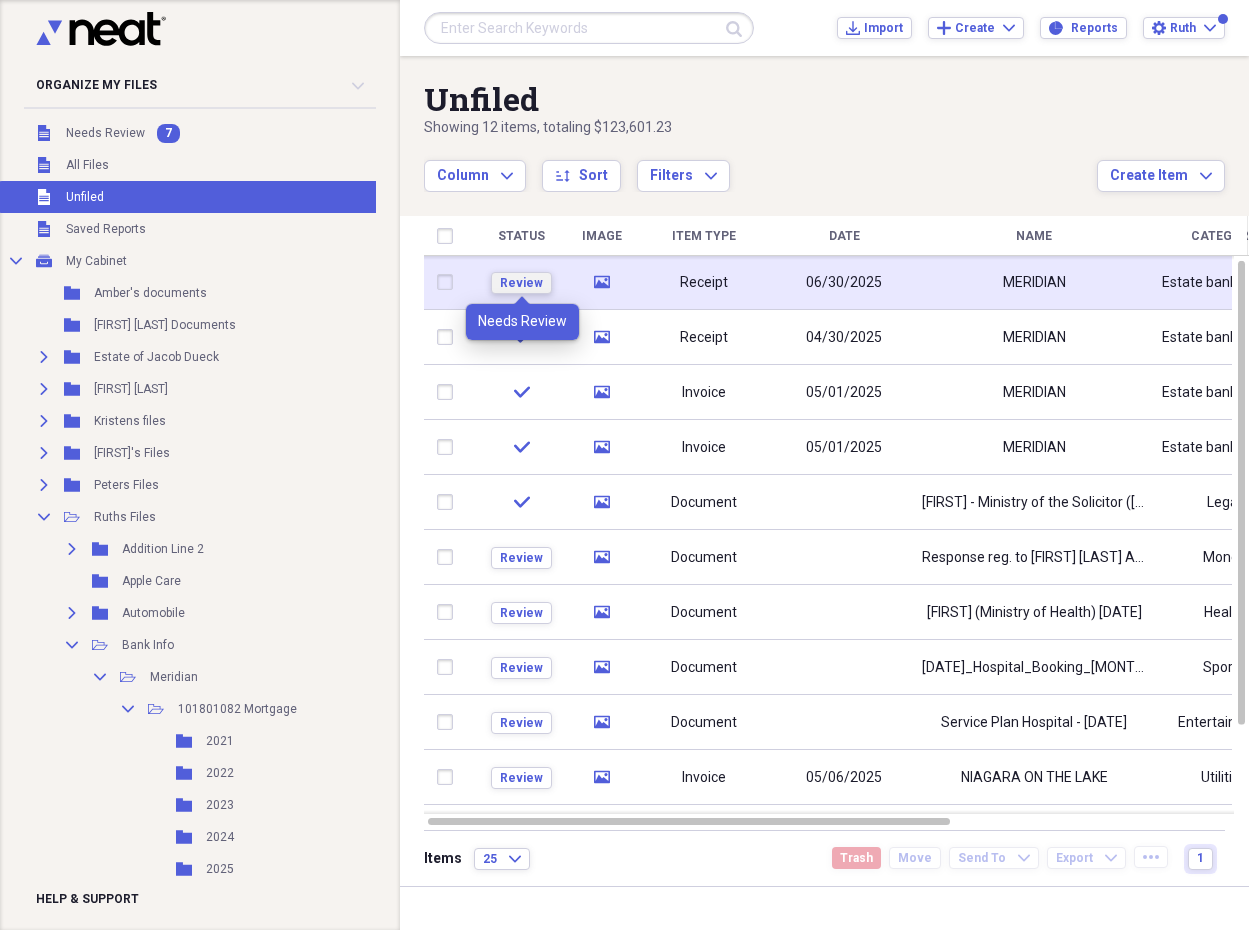 click on "Review" at bounding box center (521, 283) 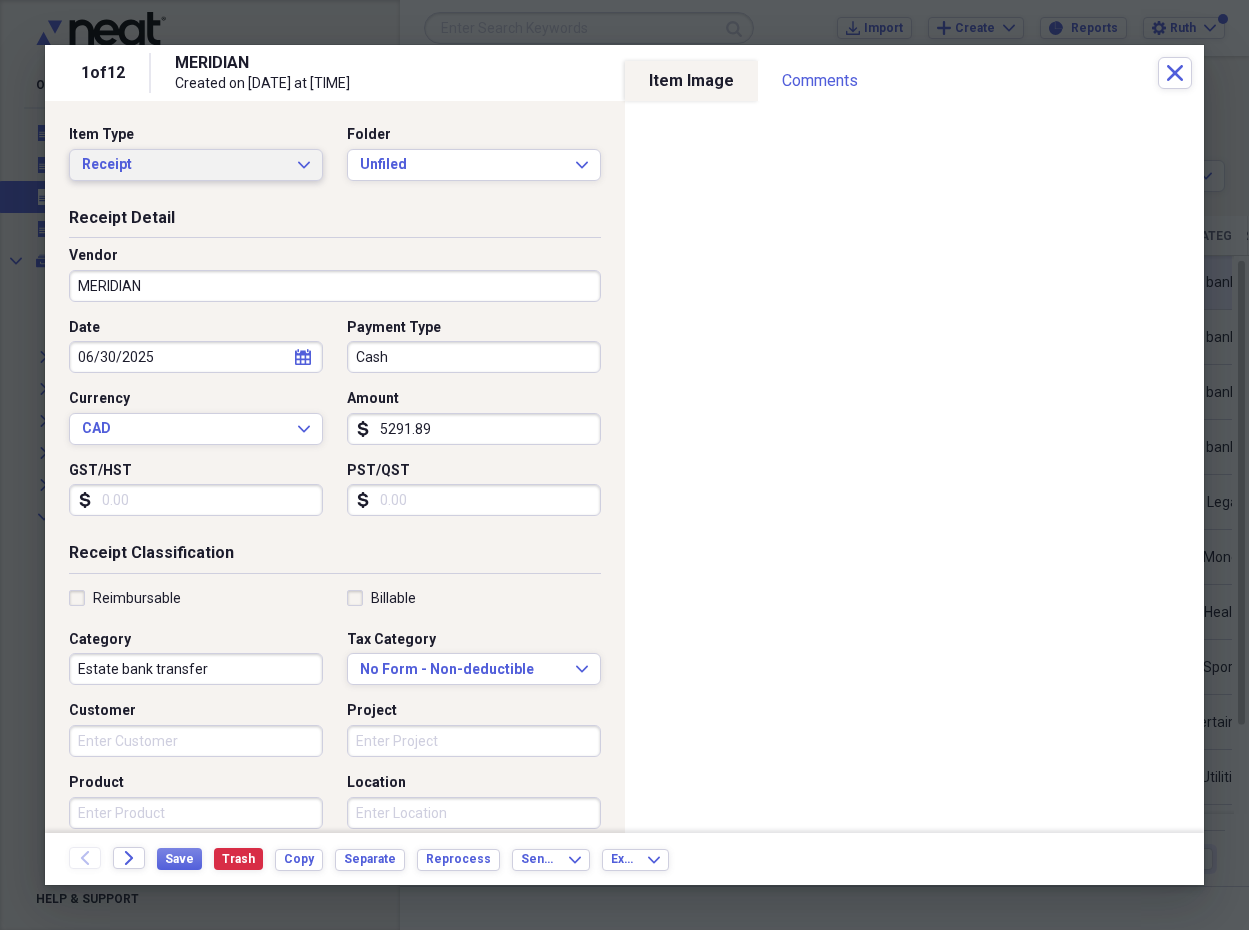 click on "Expand" 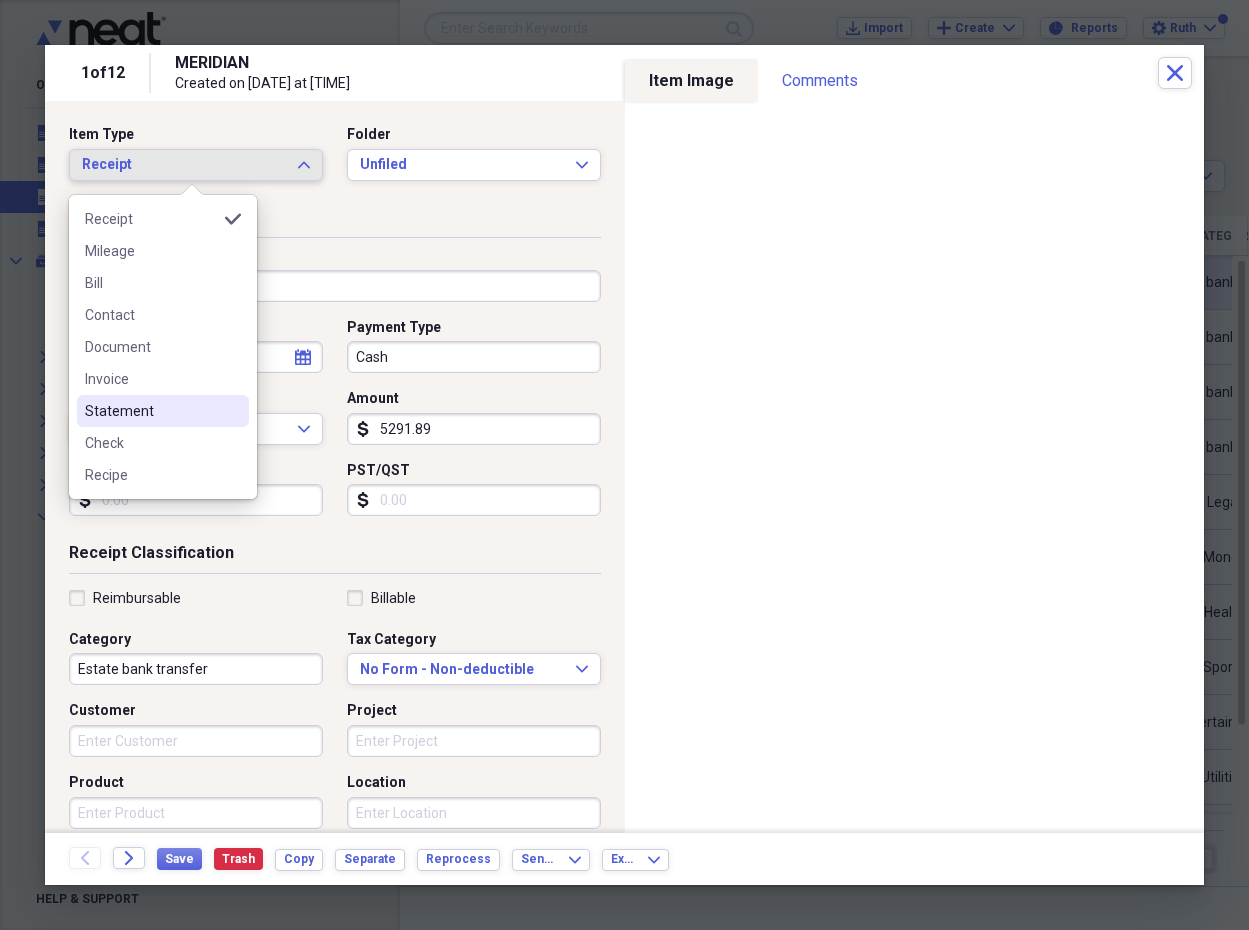 click on "Statement" at bounding box center (163, 411) 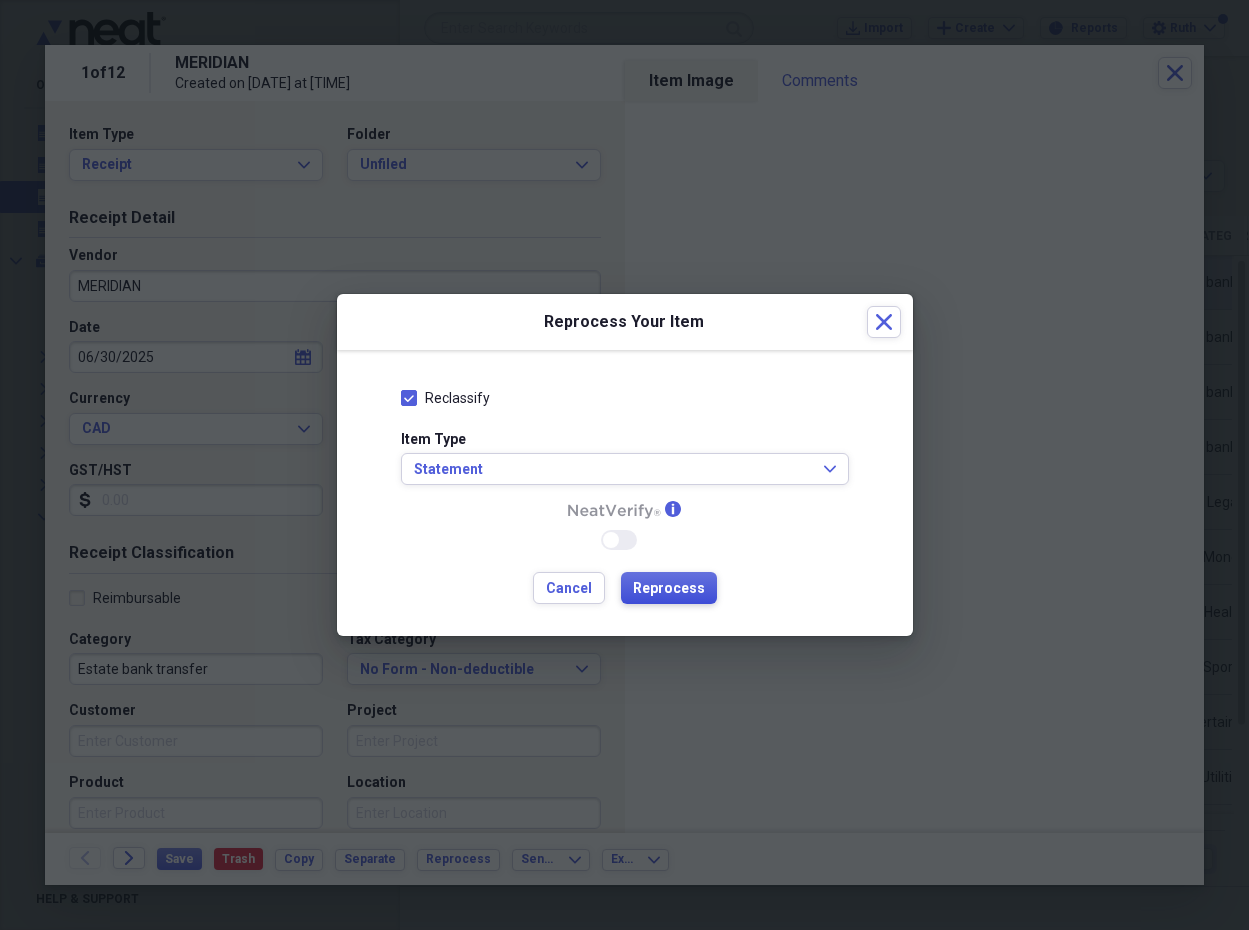 click on "Reprocess" at bounding box center (669, 589) 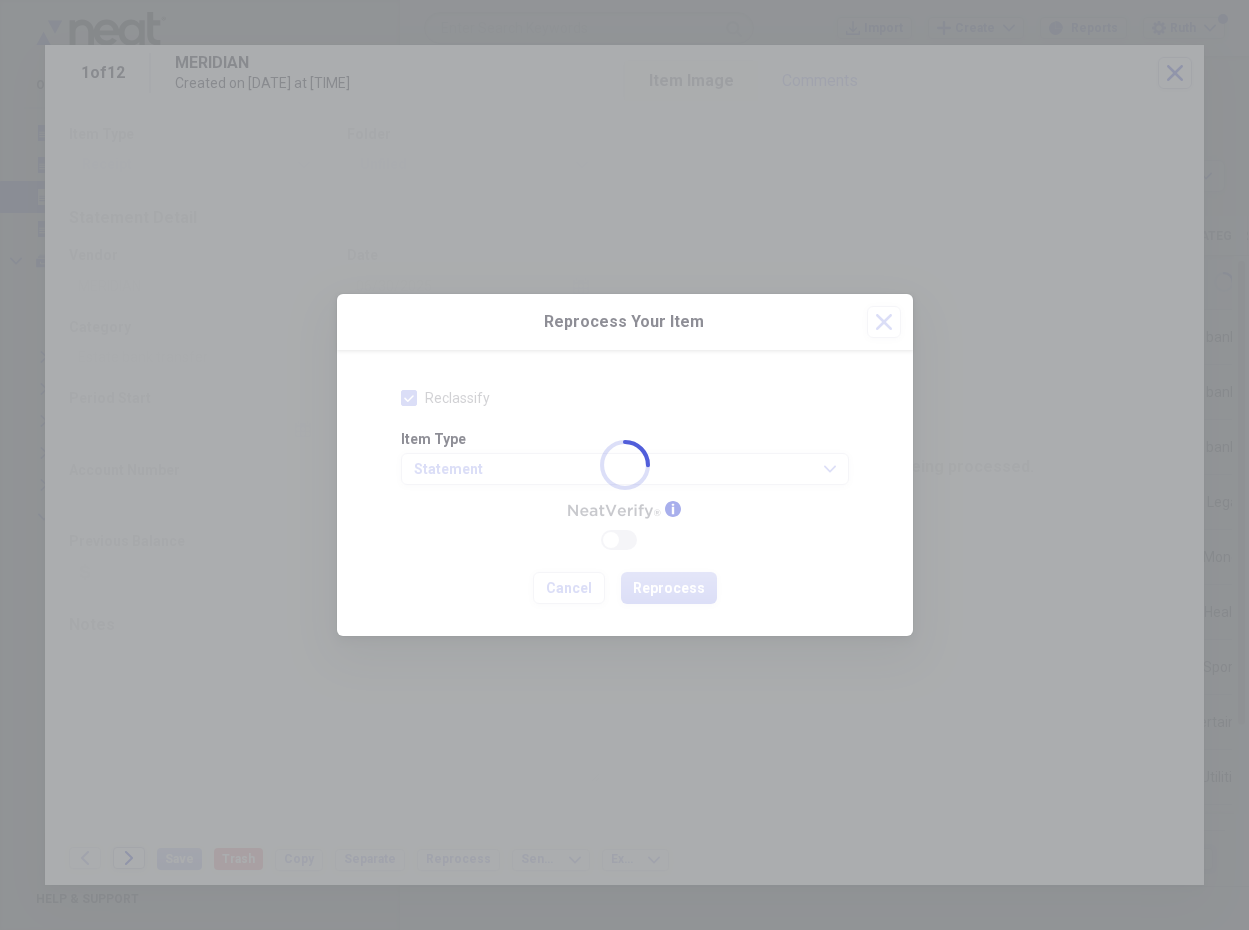 type on "5291.89" 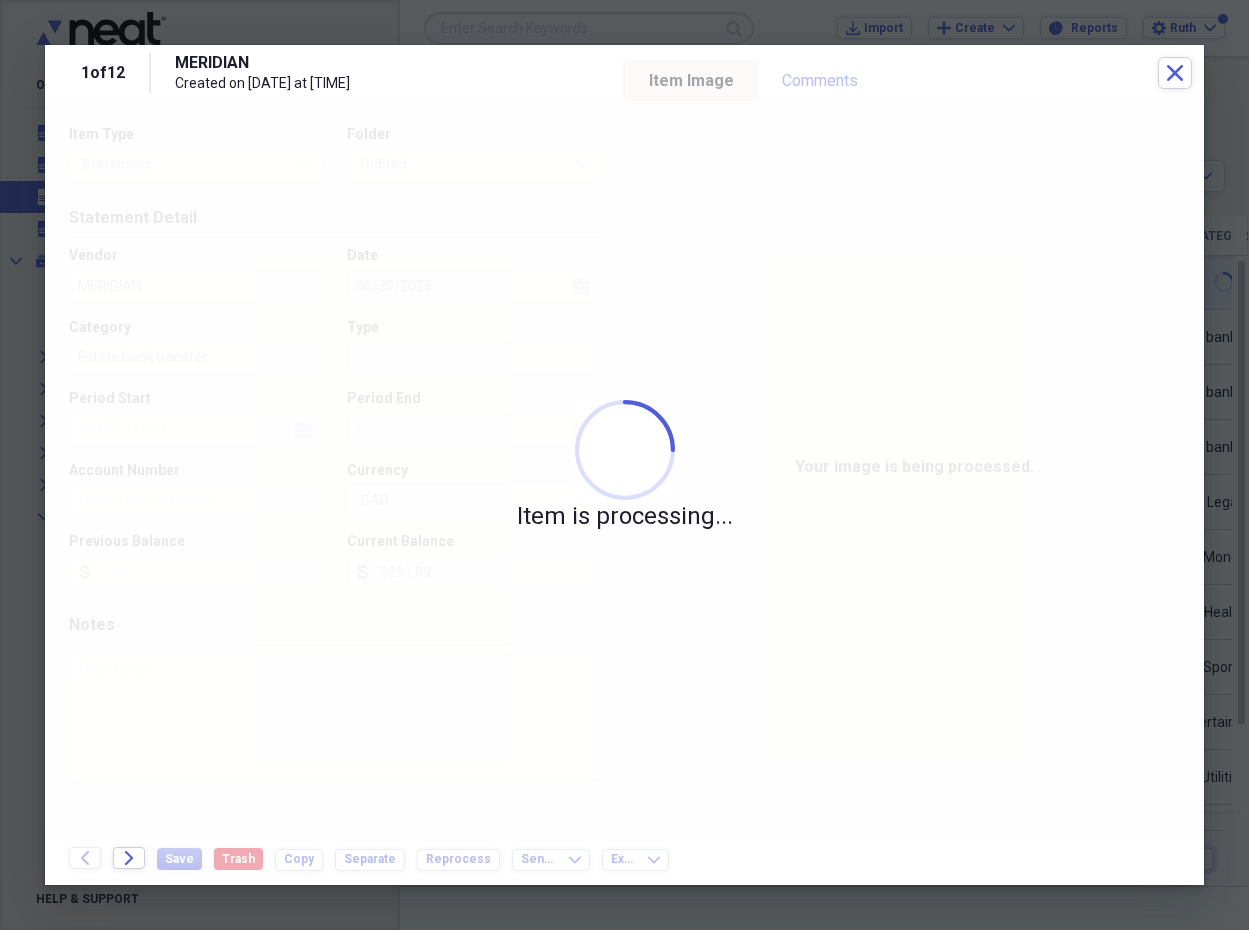 type on "Bank Statement" 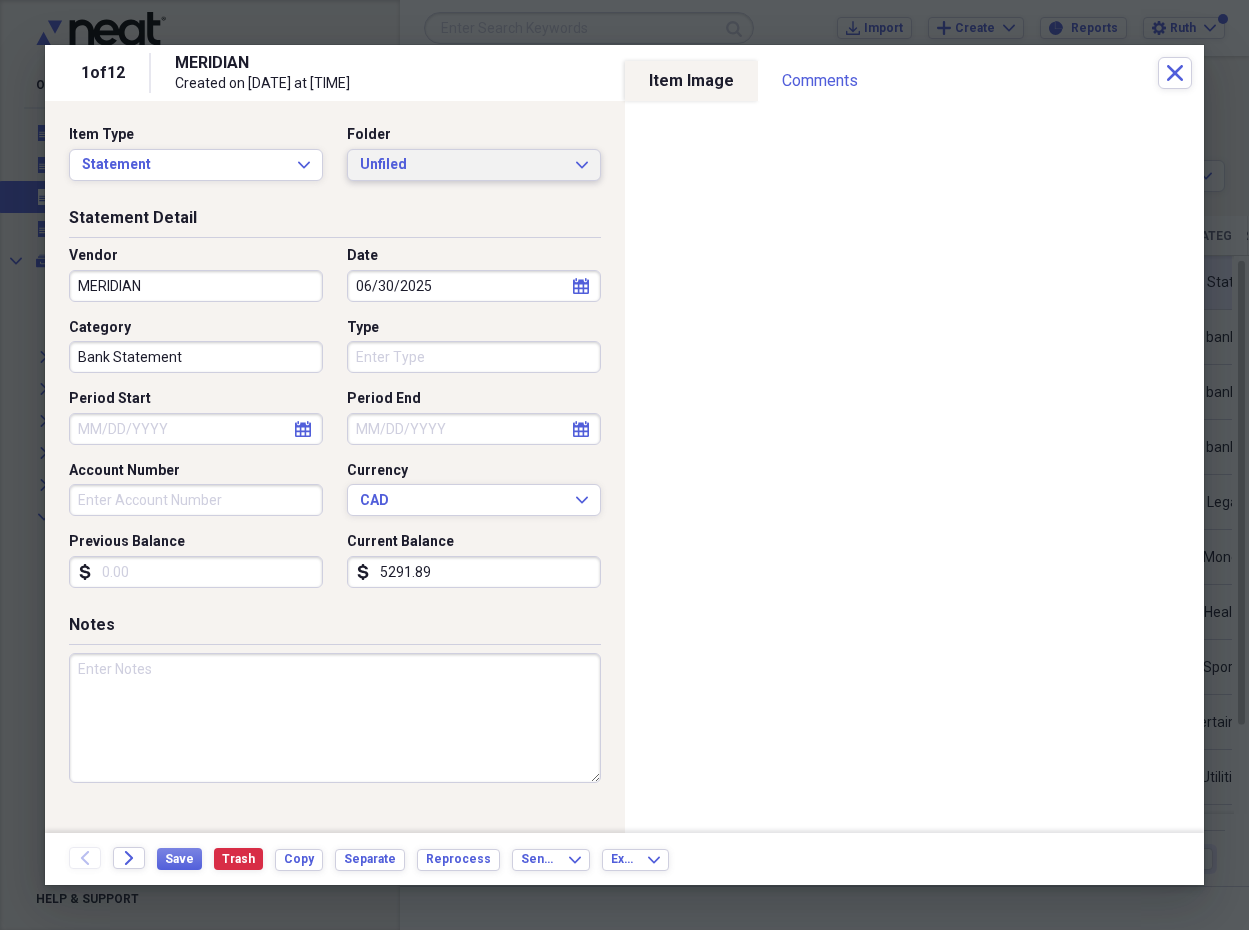 click on "Expand" 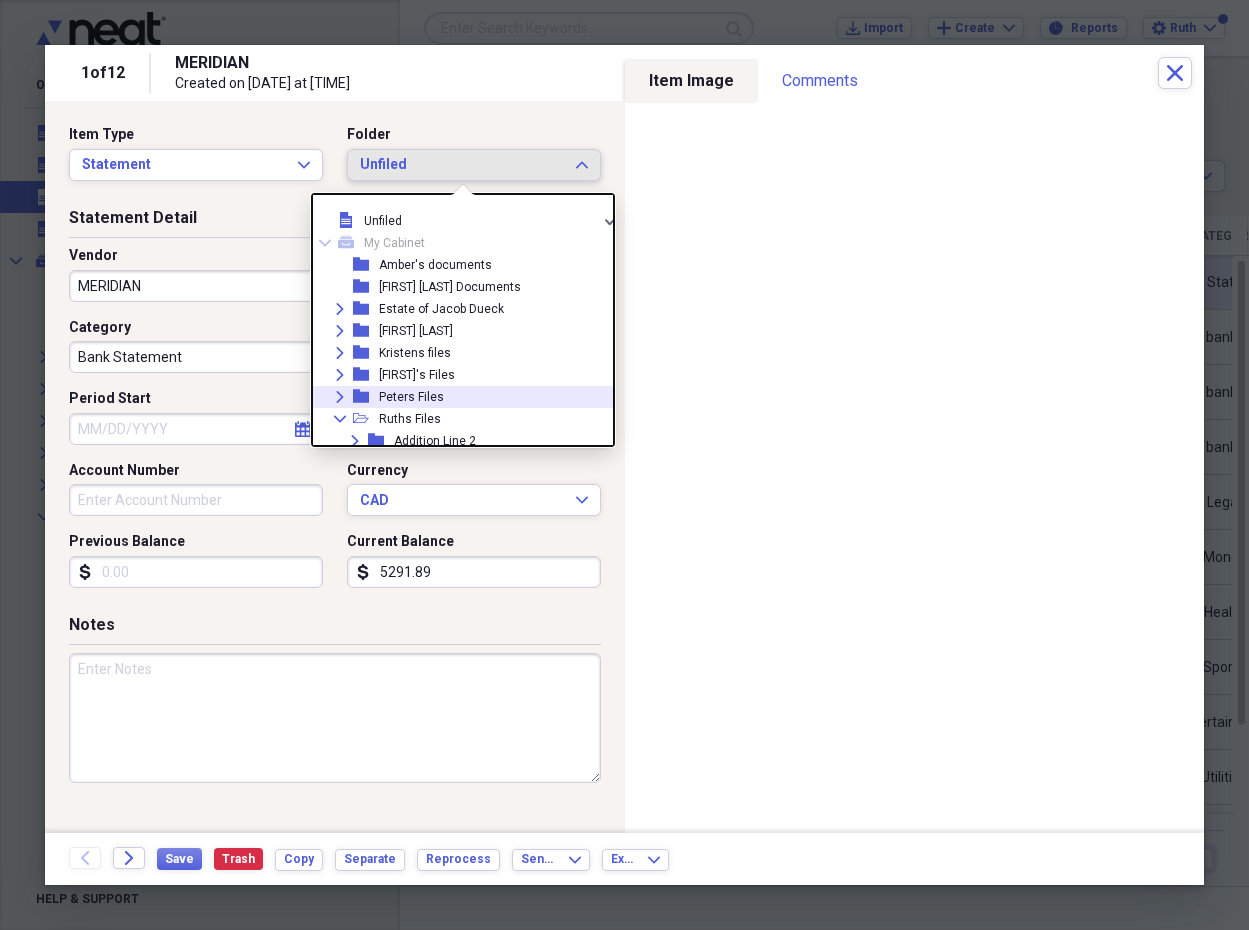 click on "Expand" 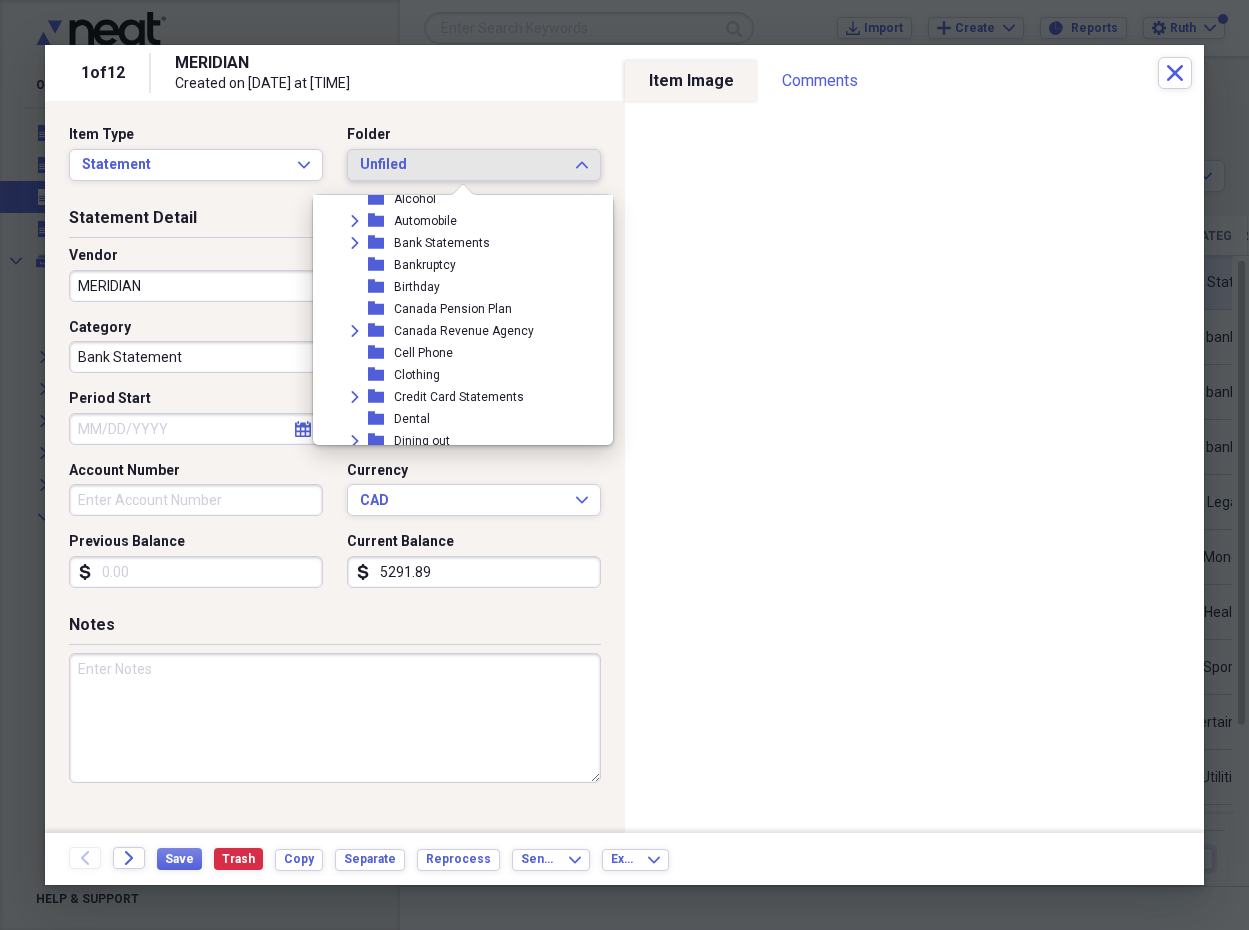 scroll, scrollTop: 188, scrollLeft: 0, axis: vertical 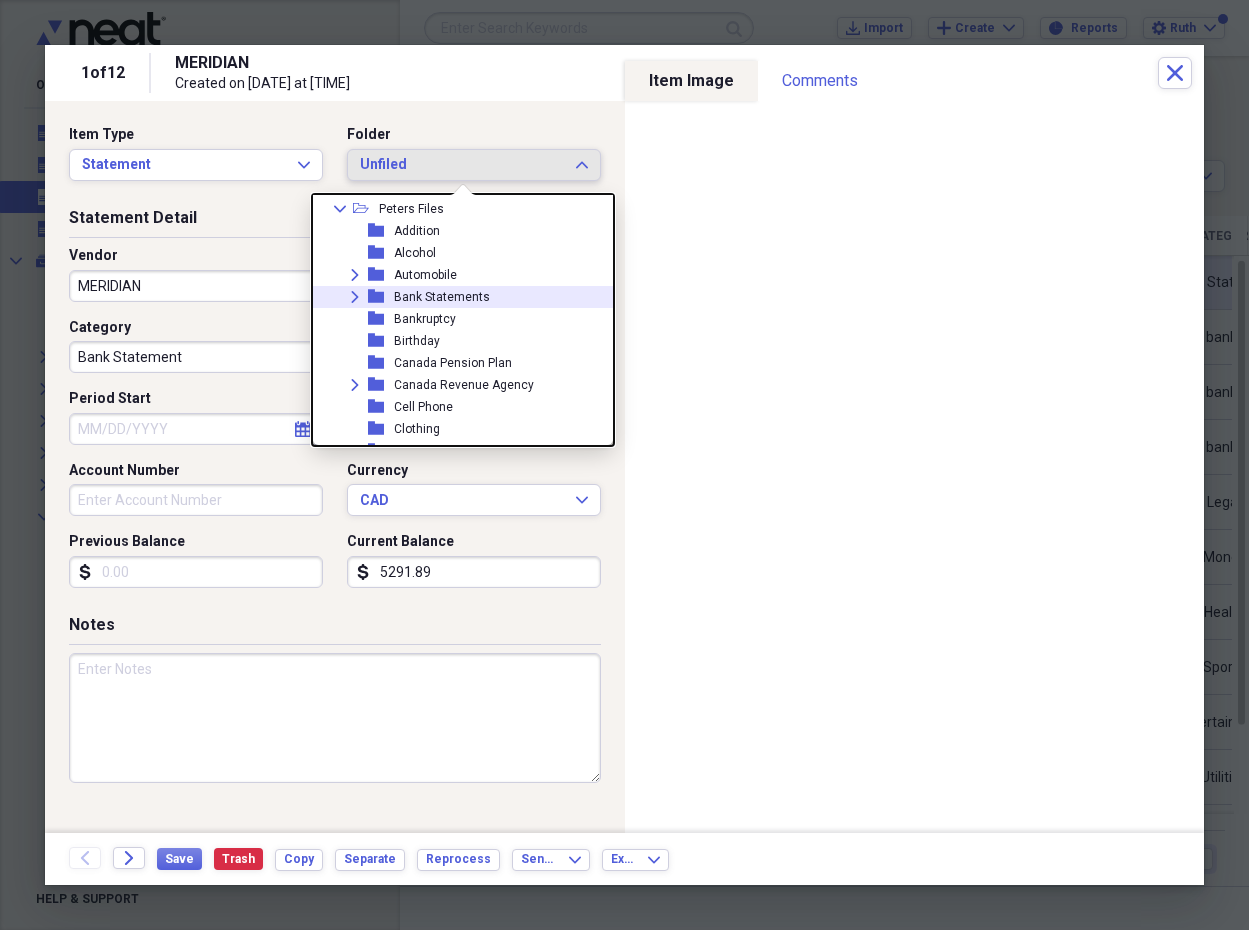 click on "Expand" at bounding box center [355, 297] 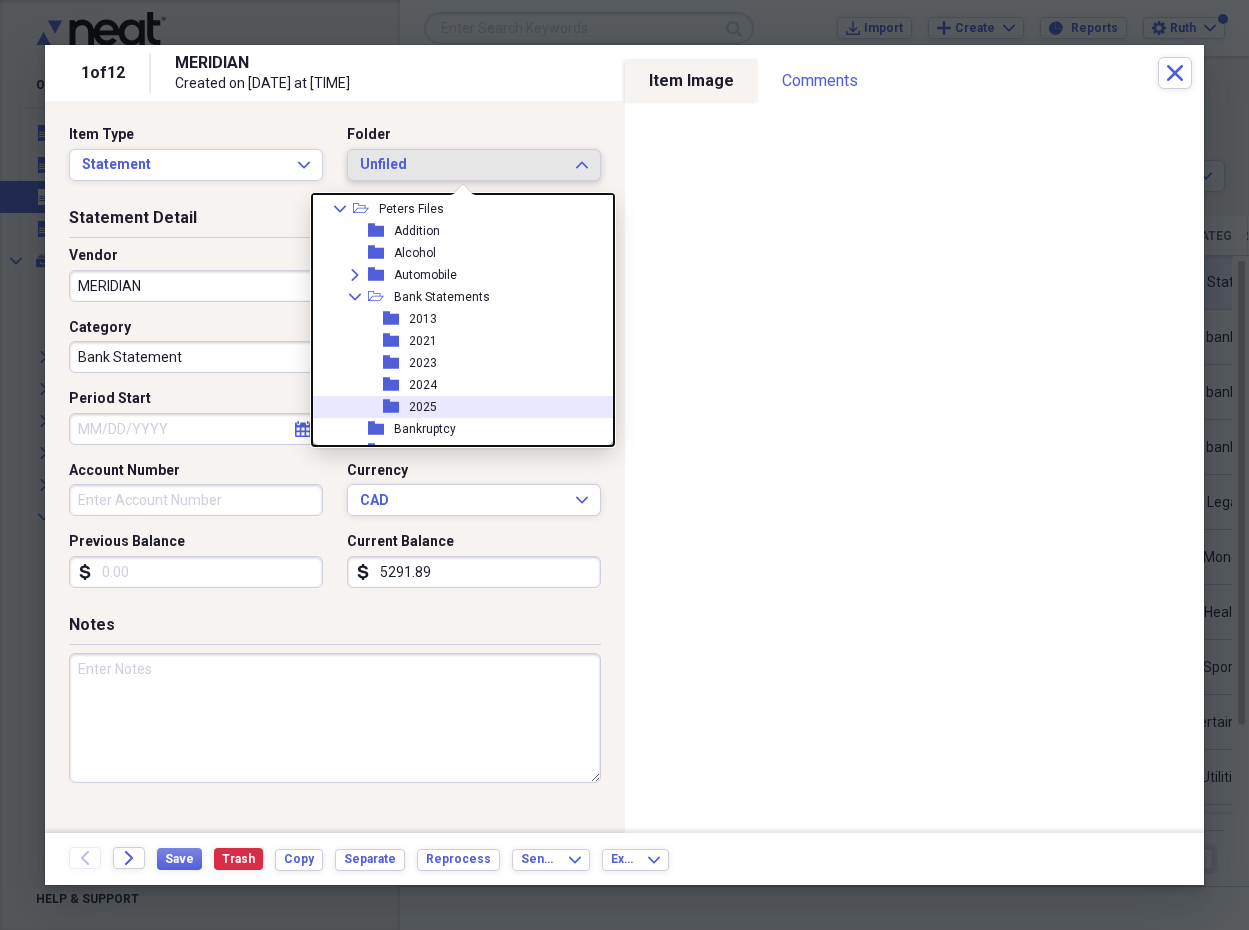 click on "2025" at bounding box center (423, 407) 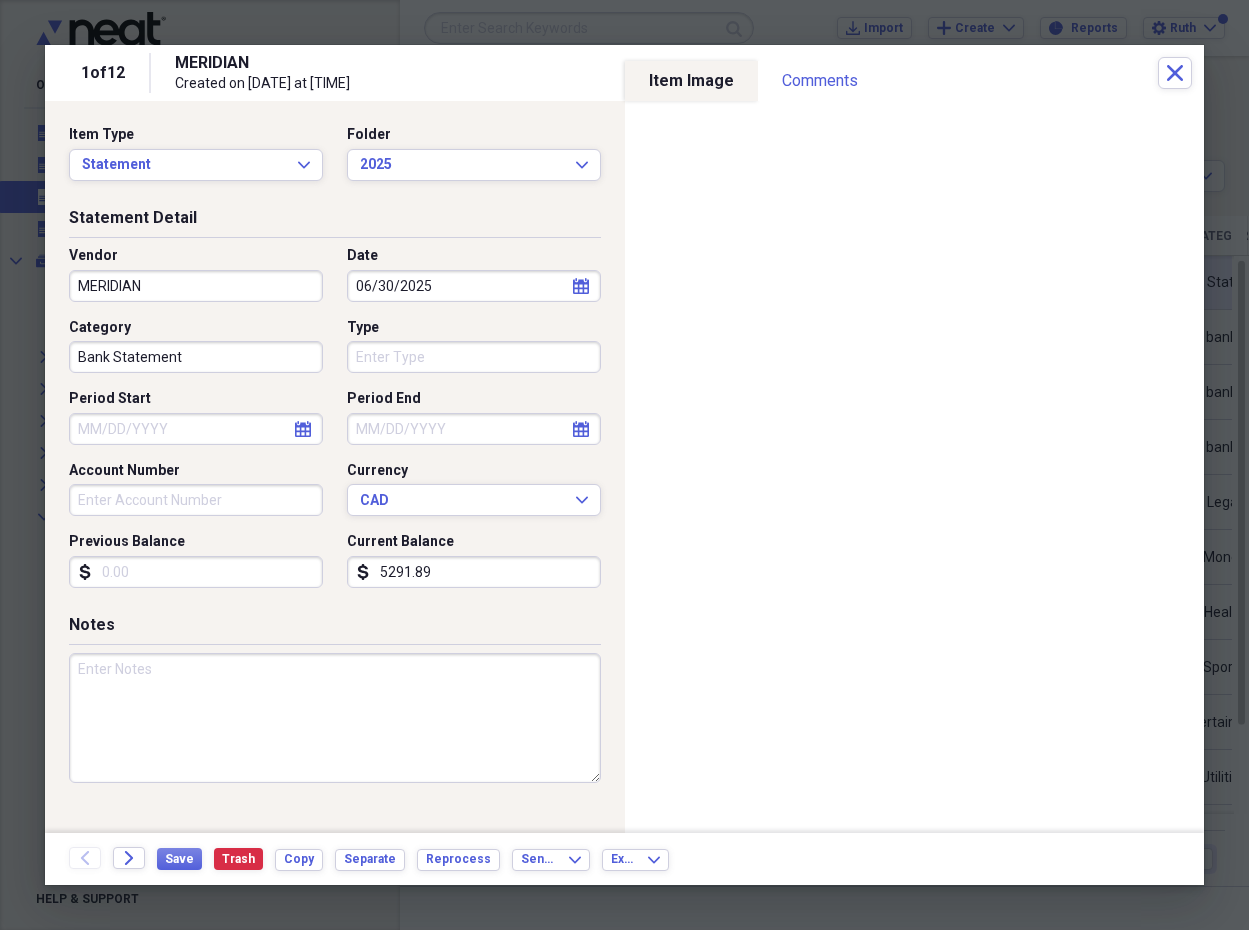 click on "Type" at bounding box center (474, 357) 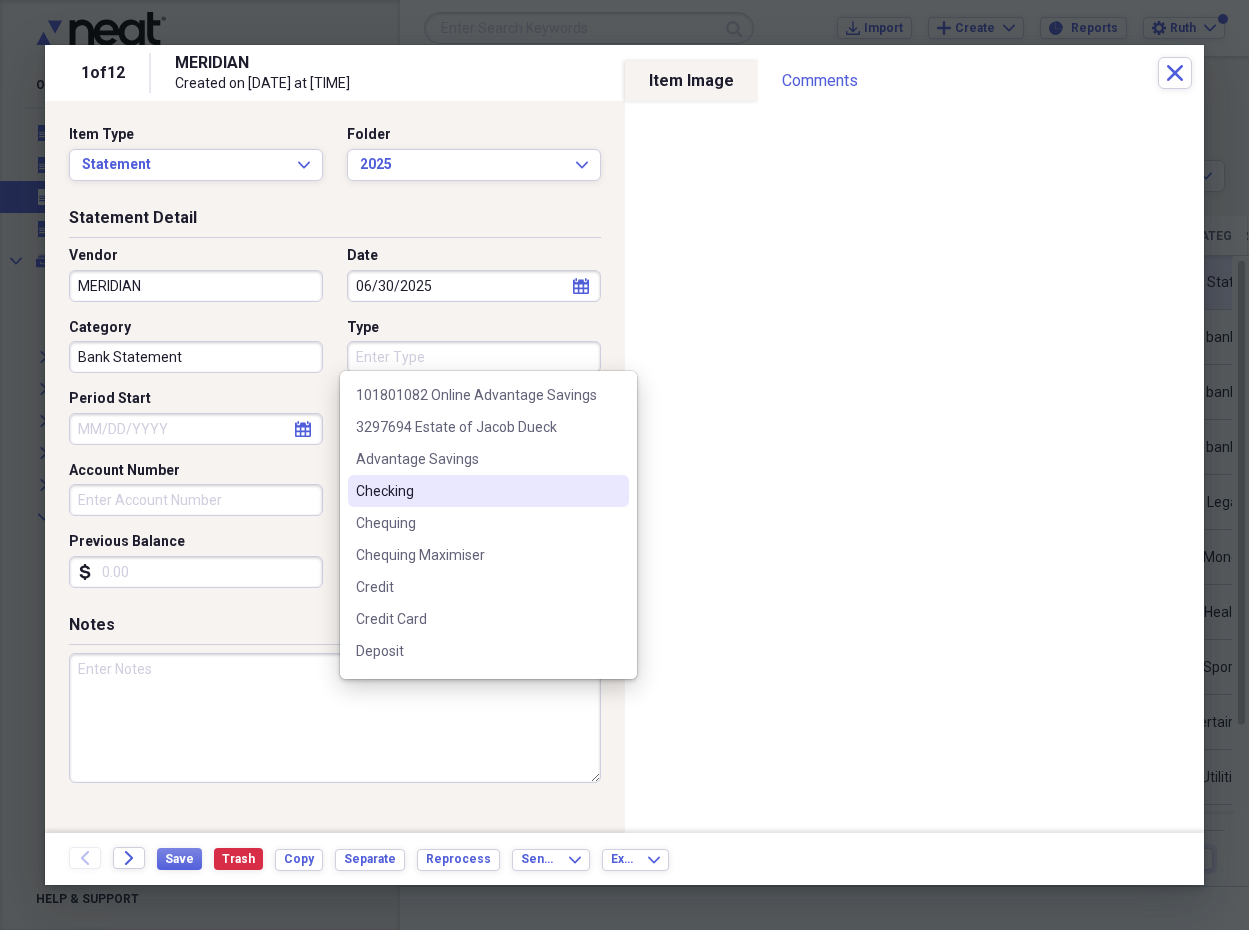 click on "Checking" at bounding box center (476, 491) 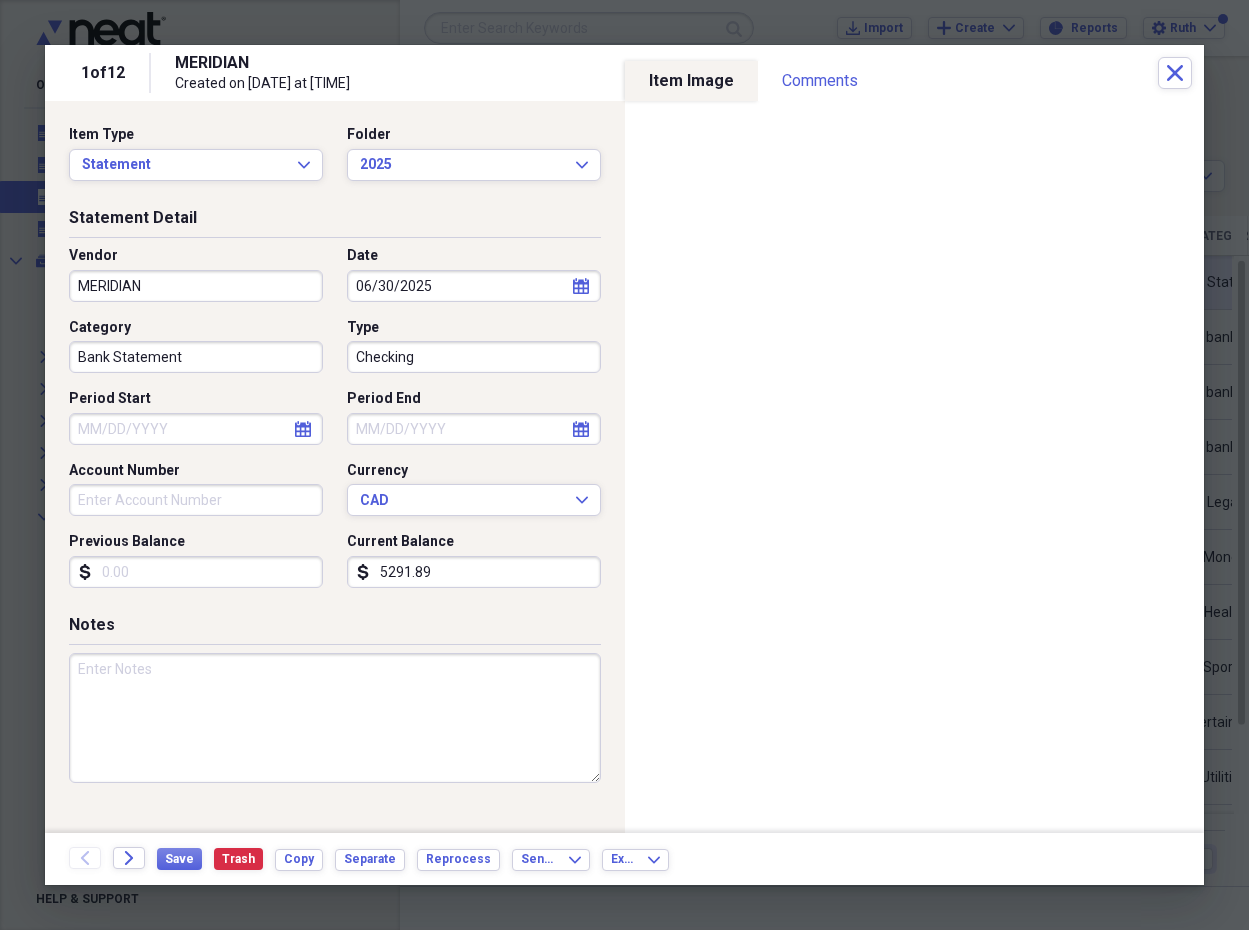 click 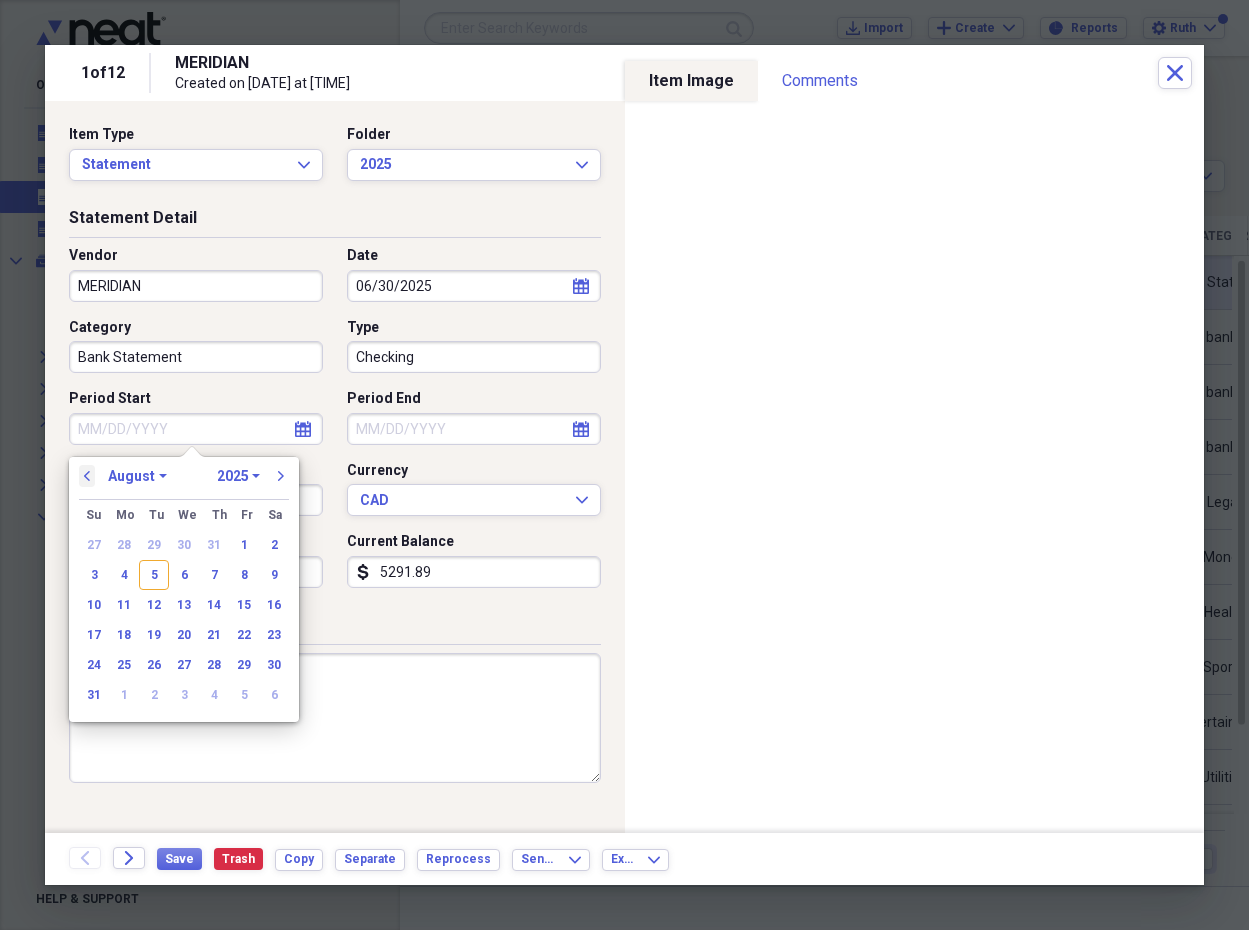 click on "previous" at bounding box center (87, 476) 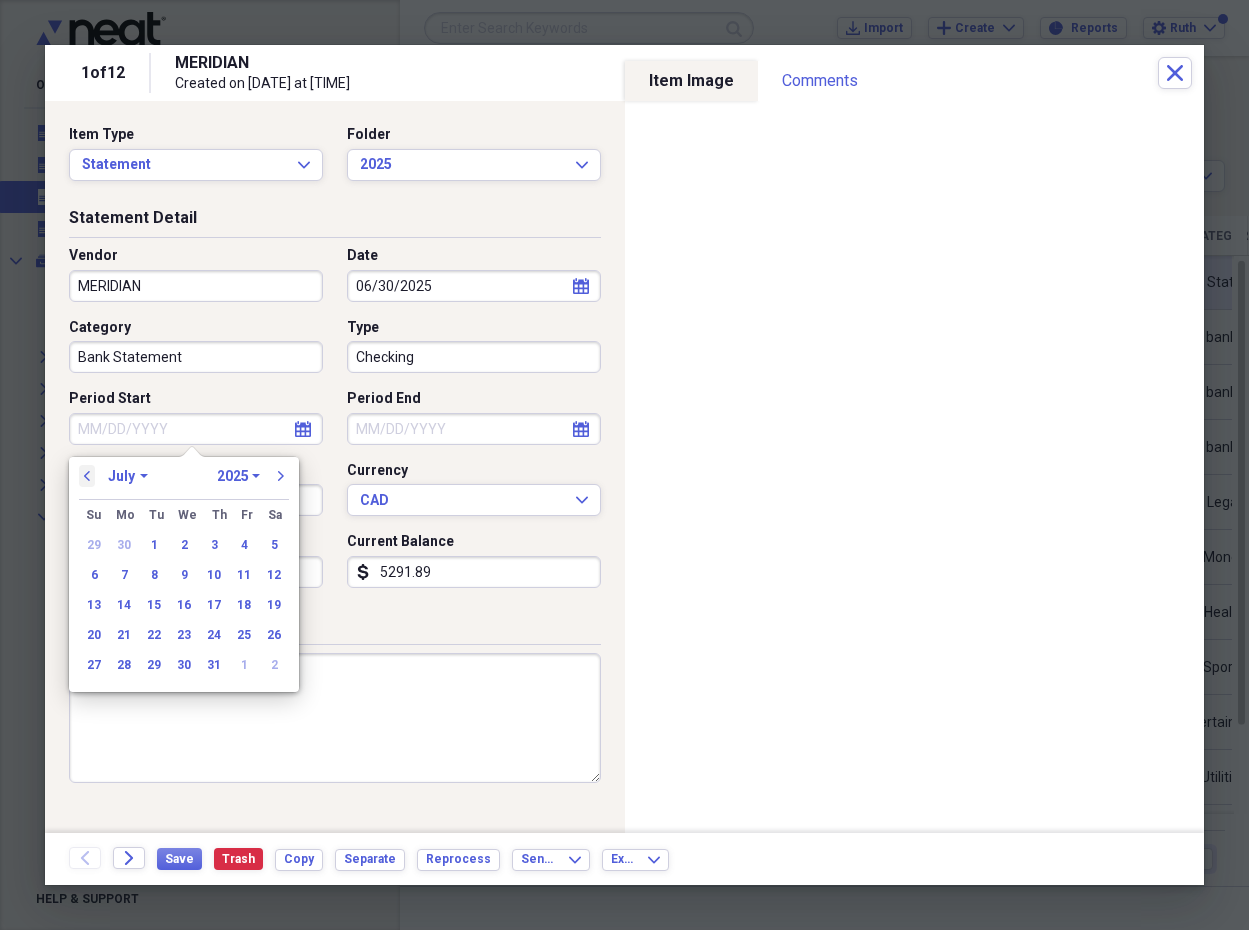 click on "previous" at bounding box center [87, 476] 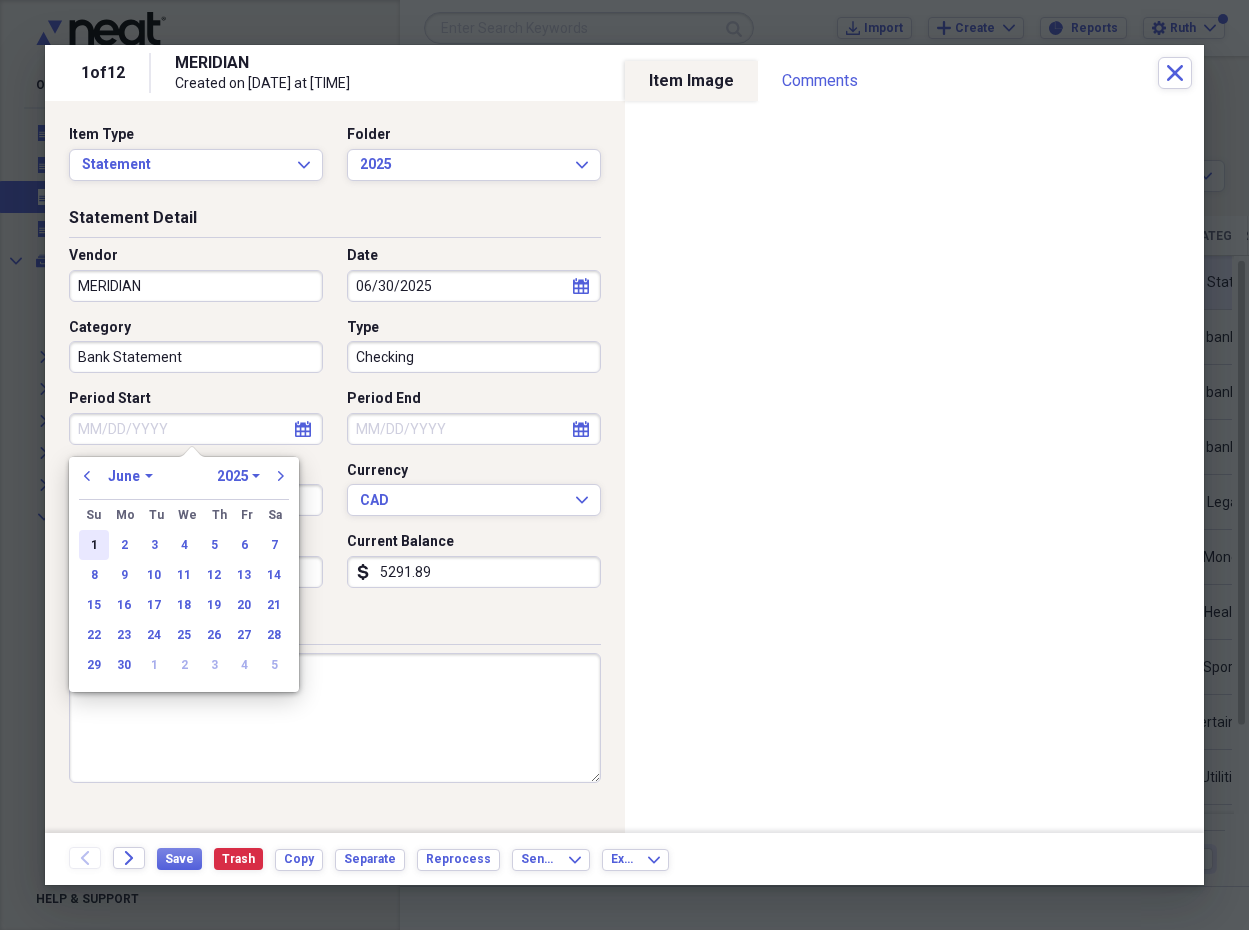 click on "1" at bounding box center [94, 545] 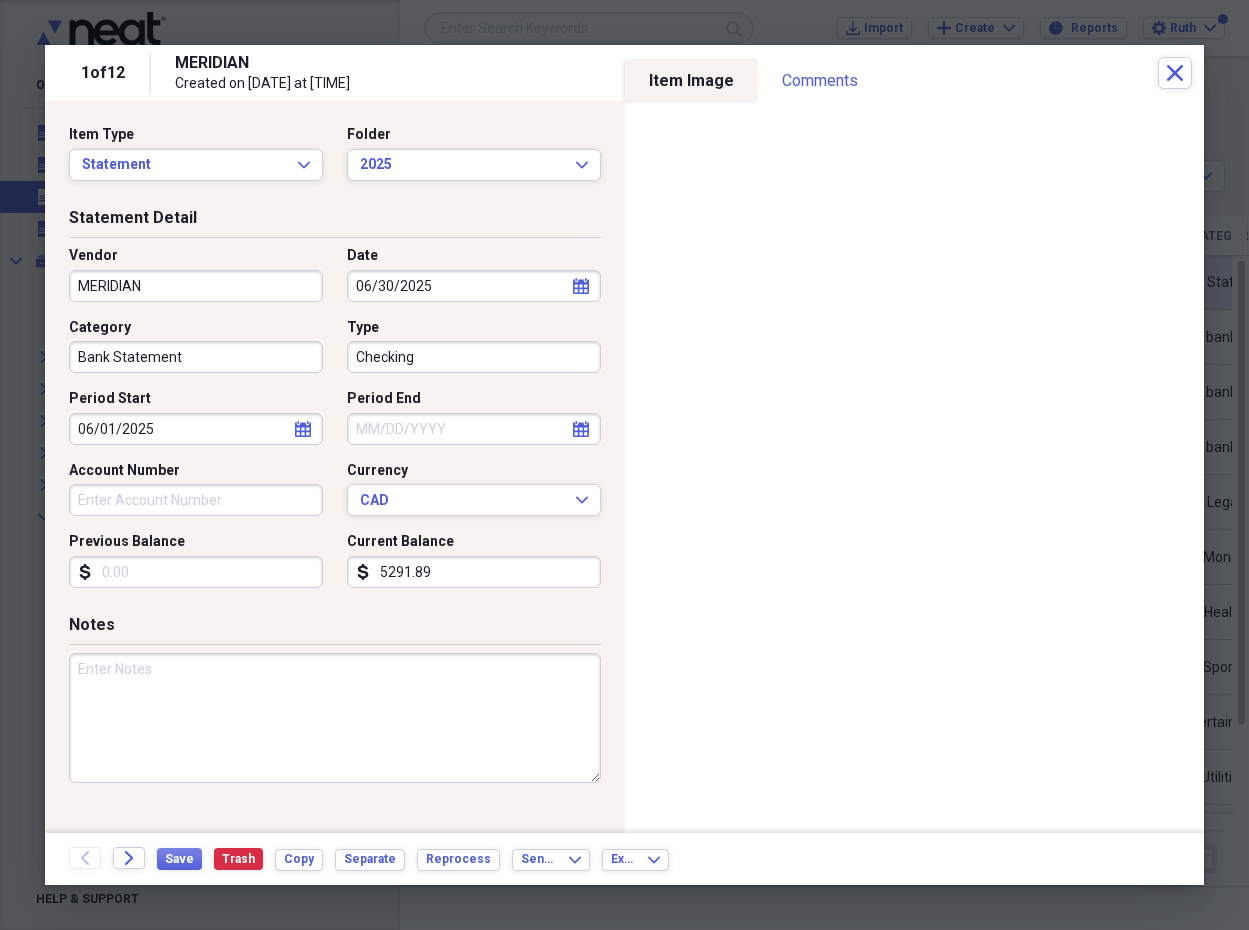 click 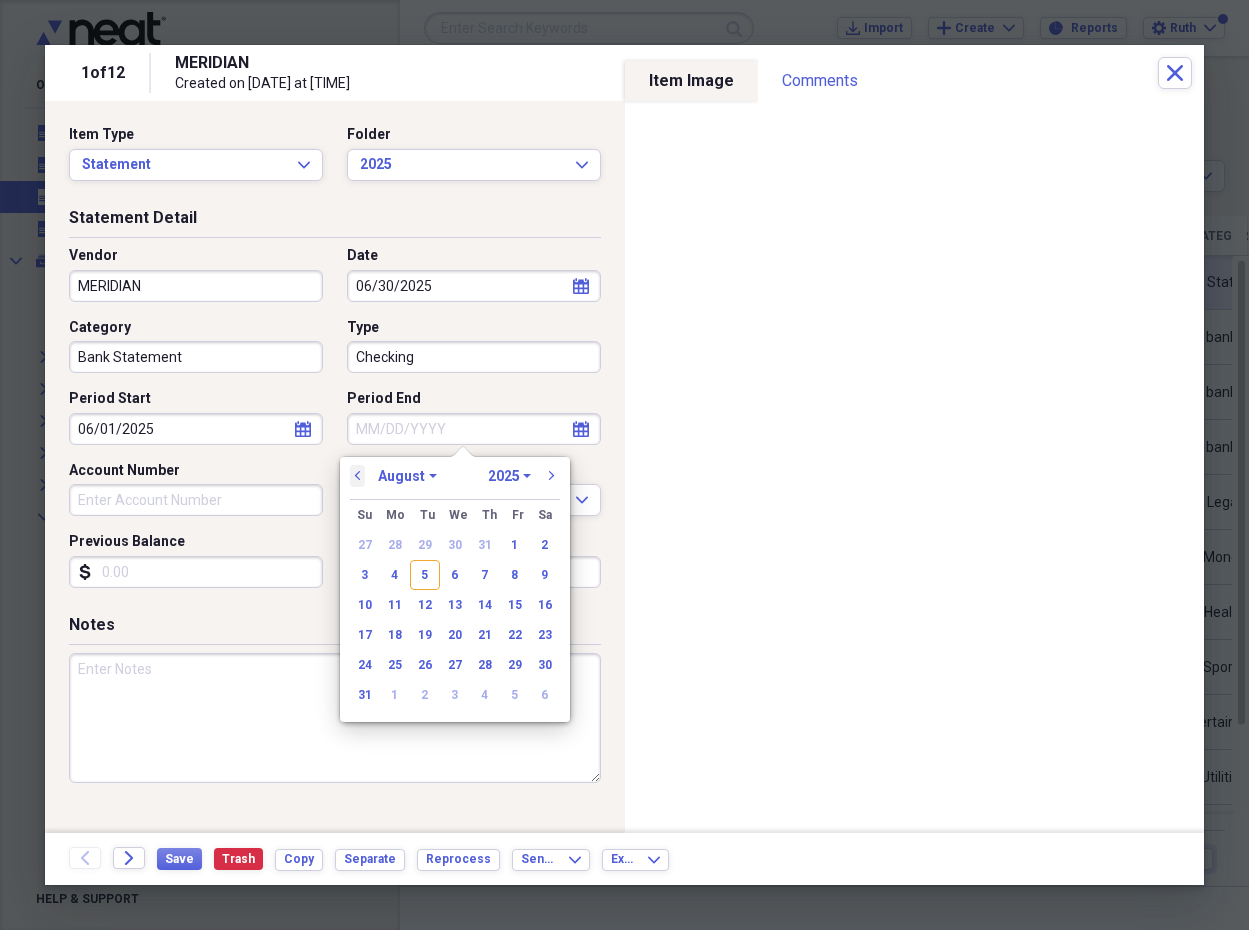 click on "previous" at bounding box center [358, 476] 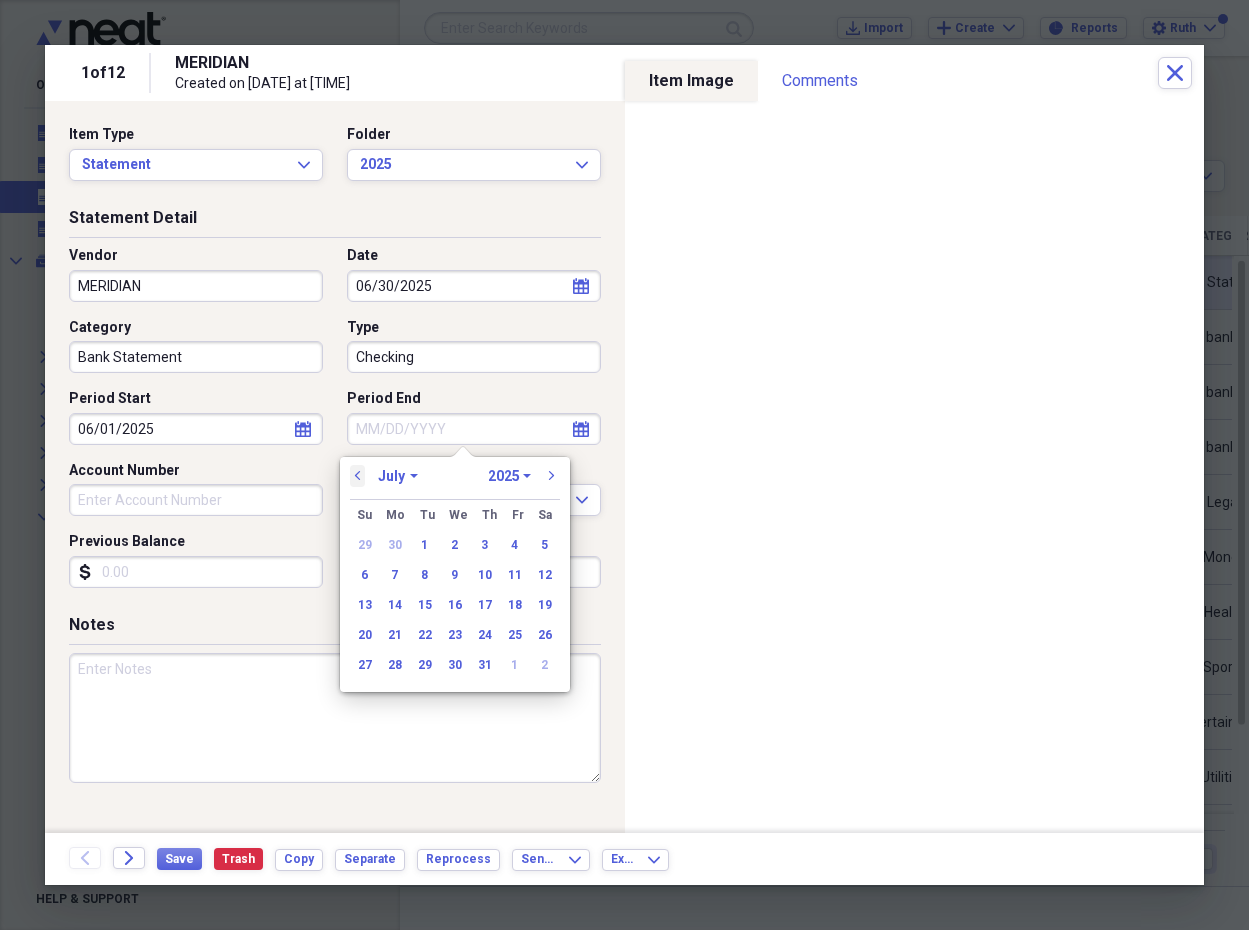 click on "previous" at bounding box center [358, 476] 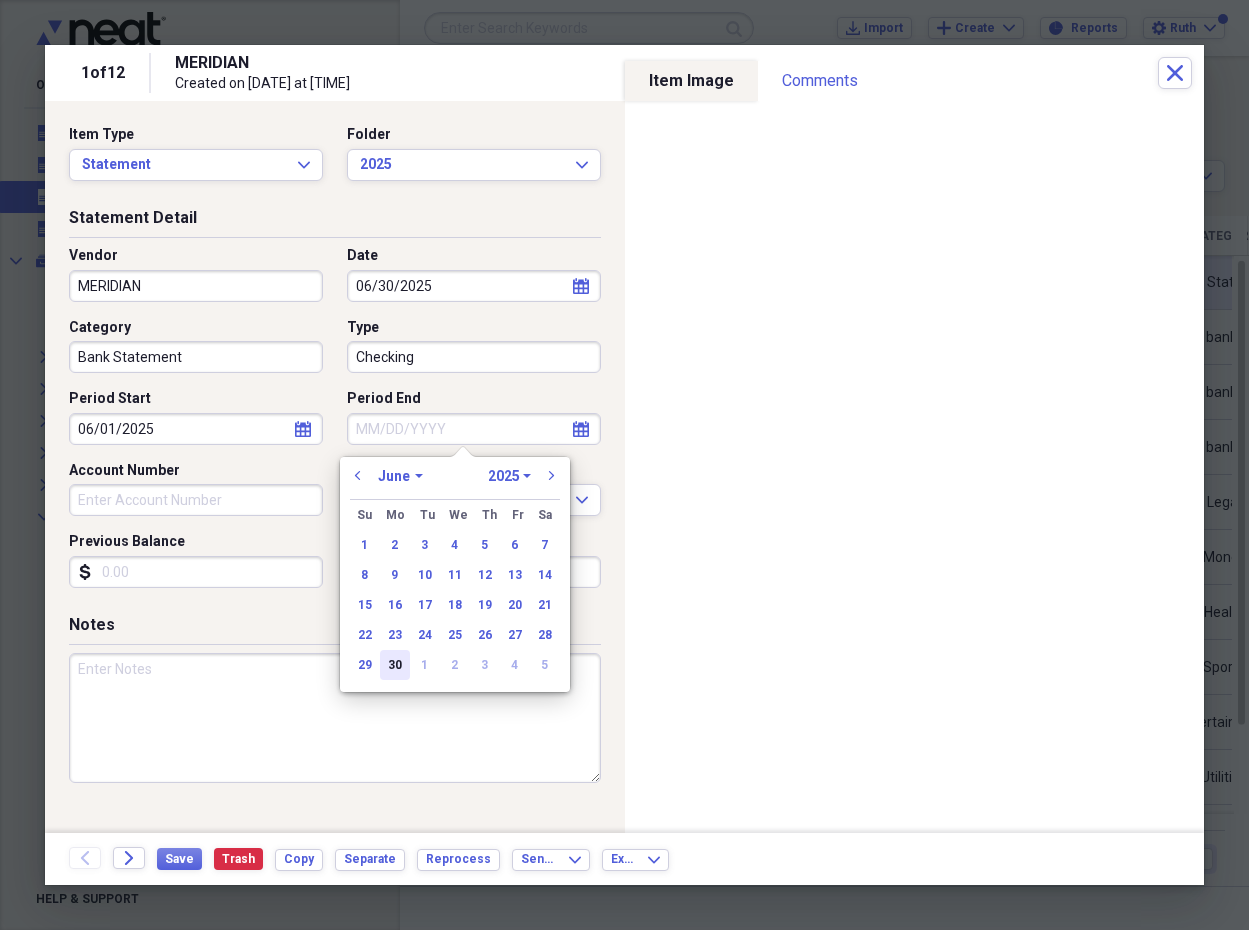 click on "30" at bounding box center (395, 665) 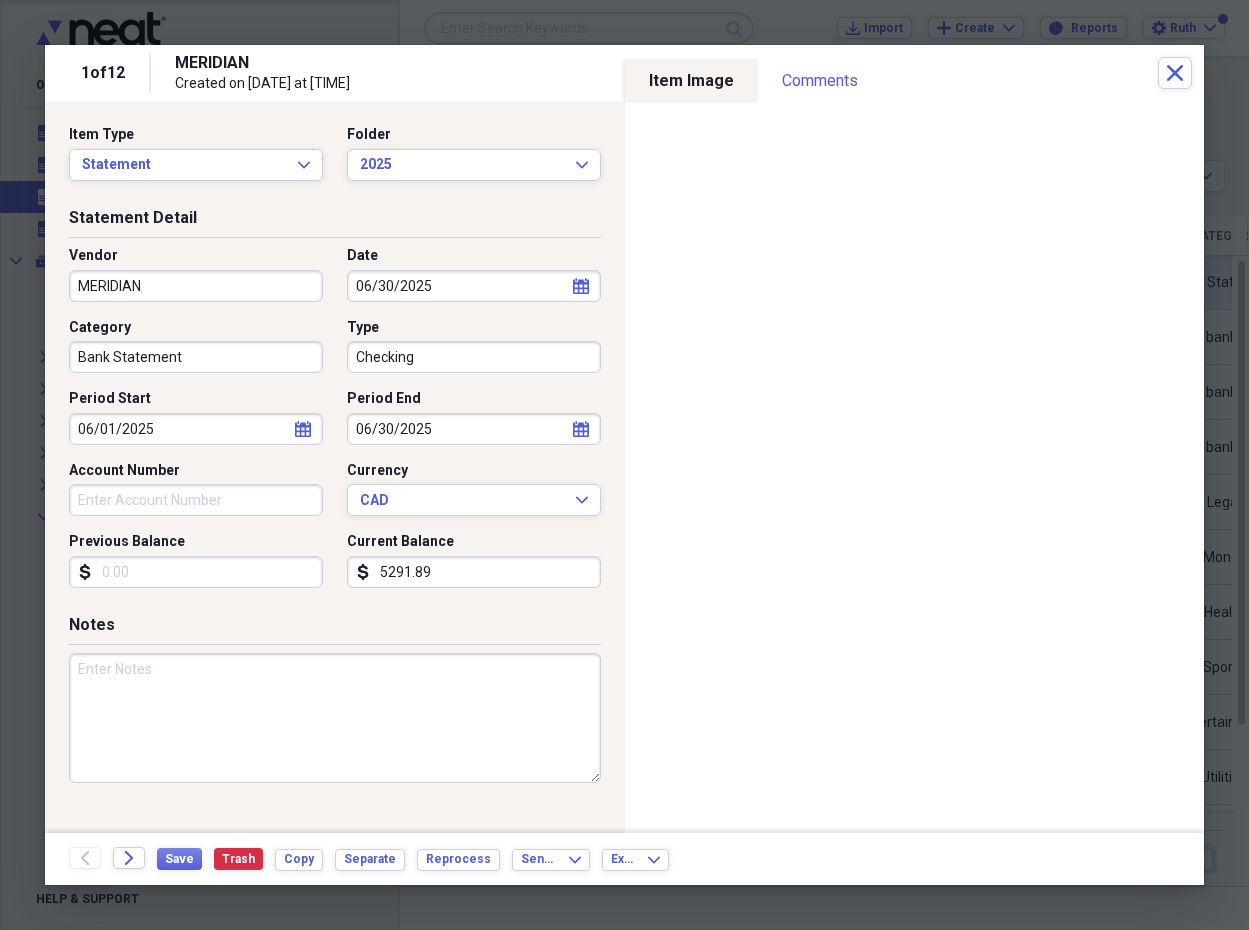 click on "Account Number" at bounding box center [196, 500] 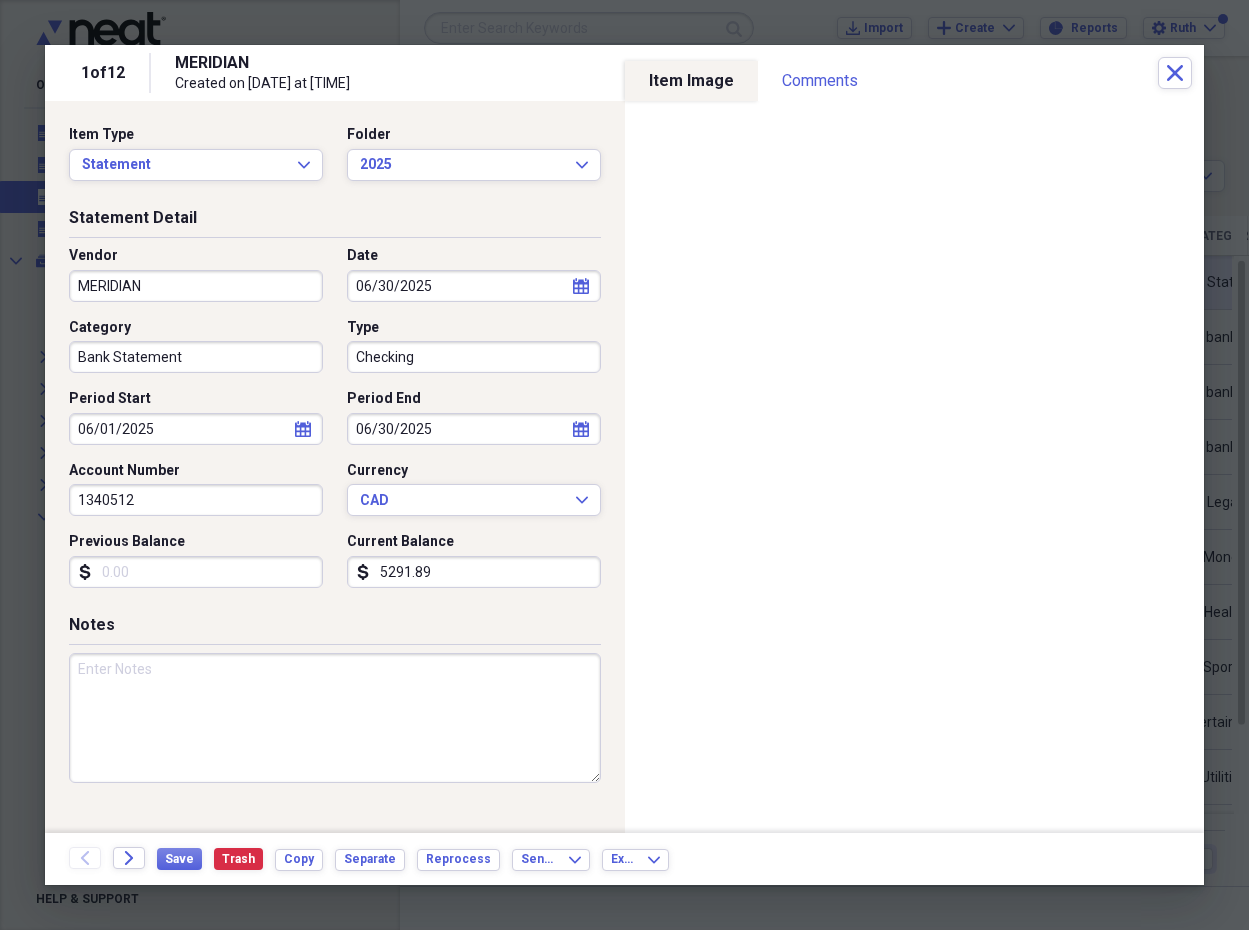 type on "1340512" 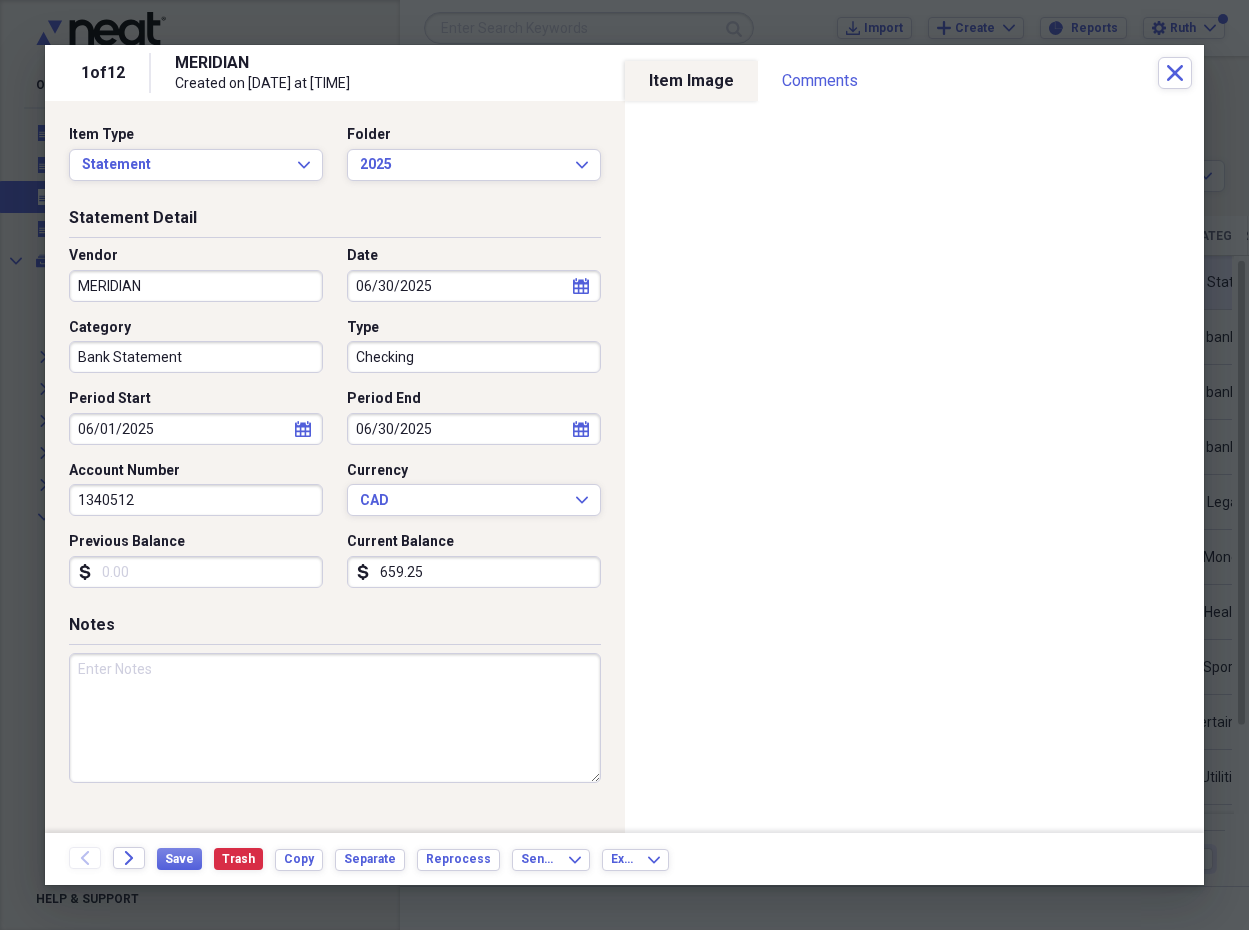 type on "6592.51" 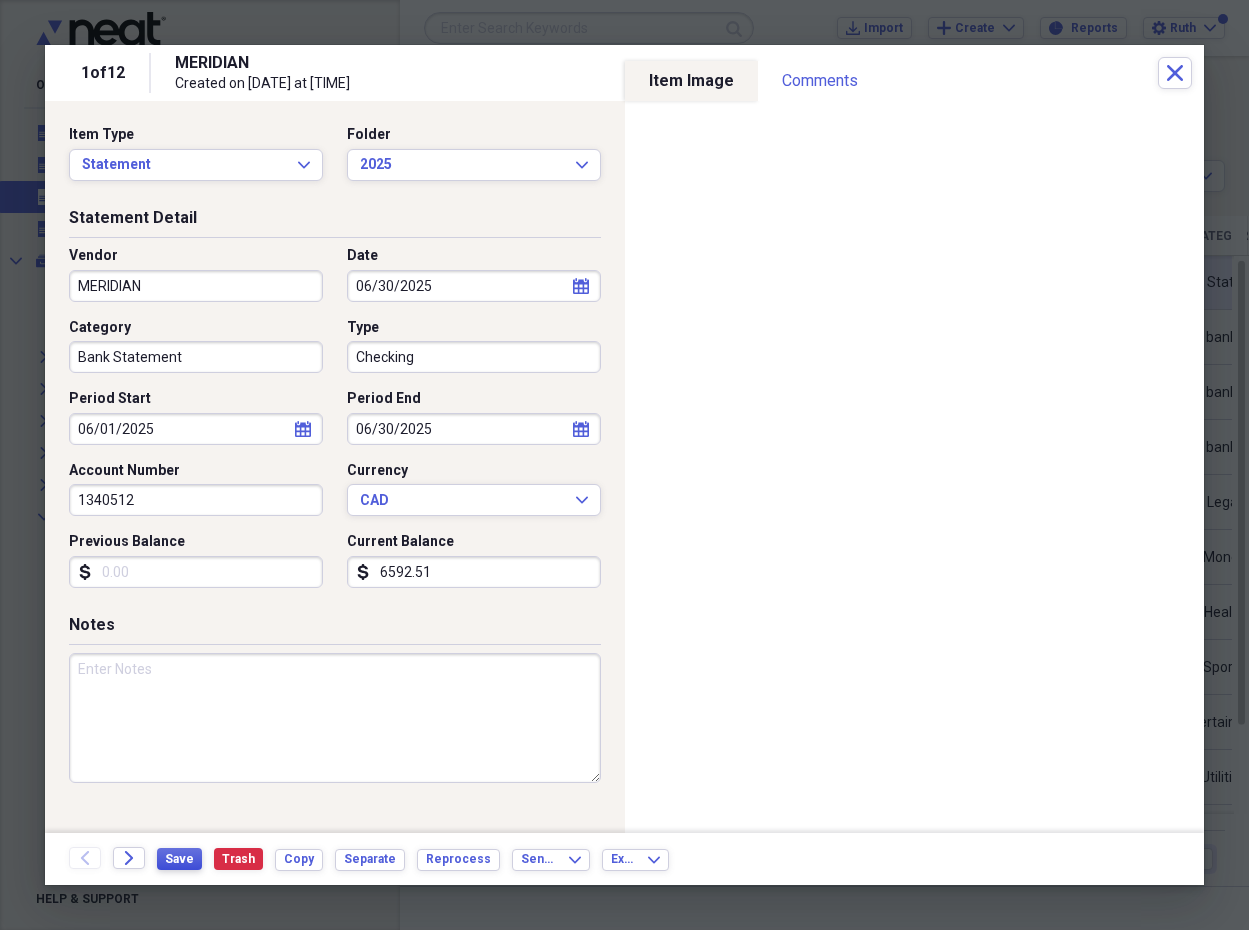 click on "Save" at bounding box center (179, 859) 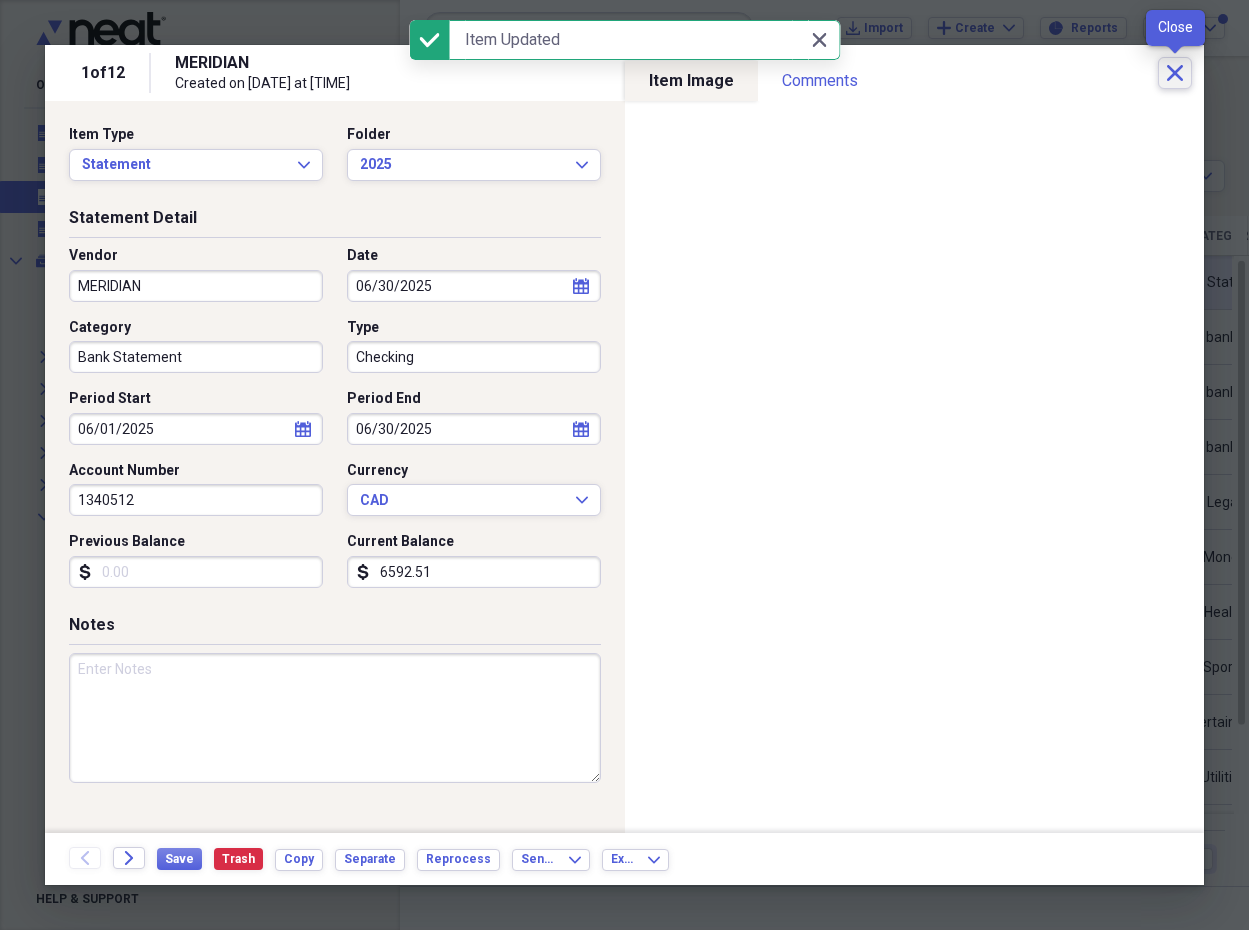 click 